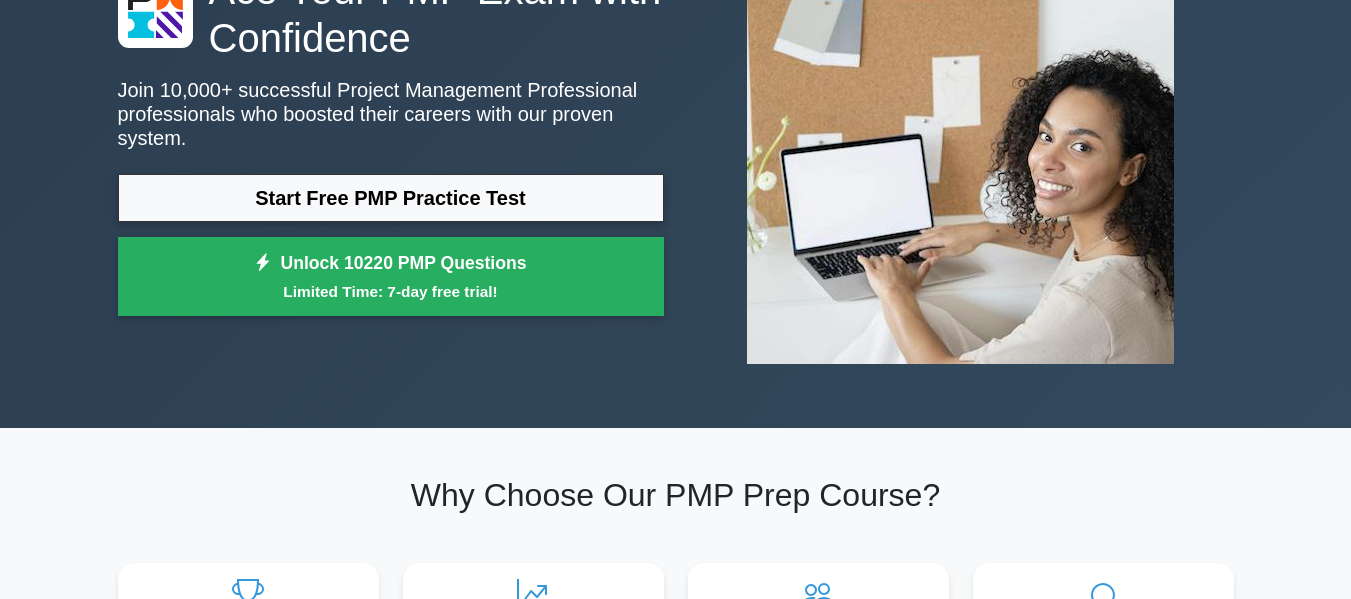 scroll, scrollTop: 0, scrollLeft: 0, axis: both 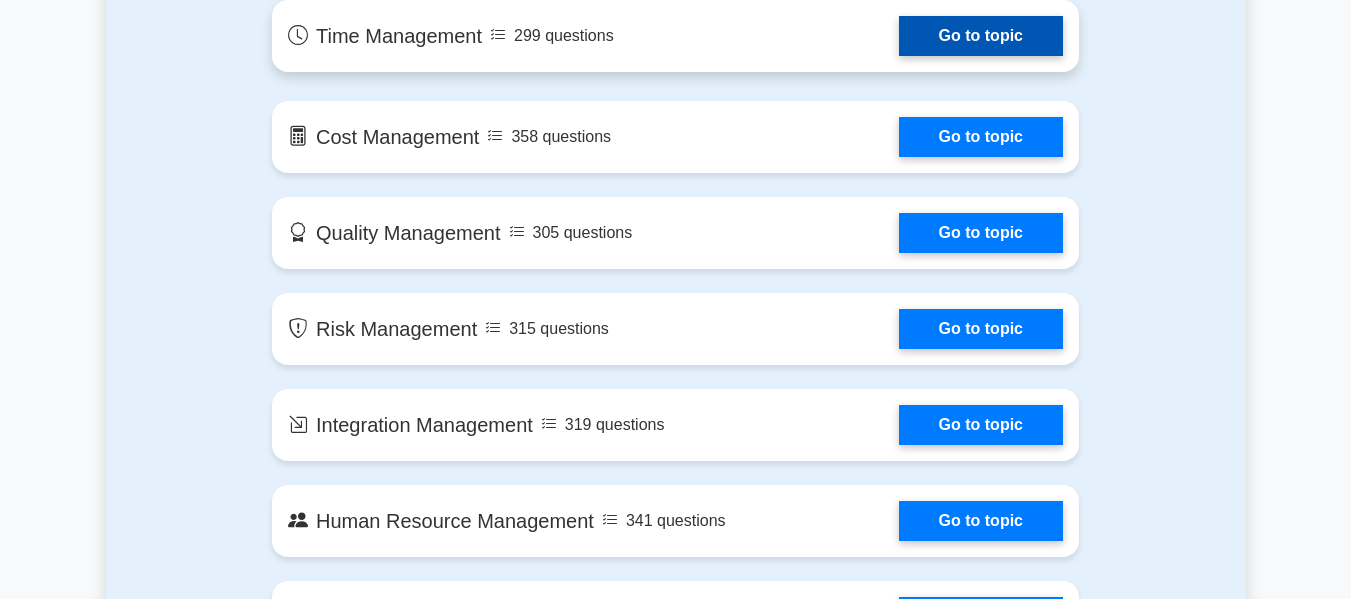 click on "Go to topic" at bounding box center (981, 36) 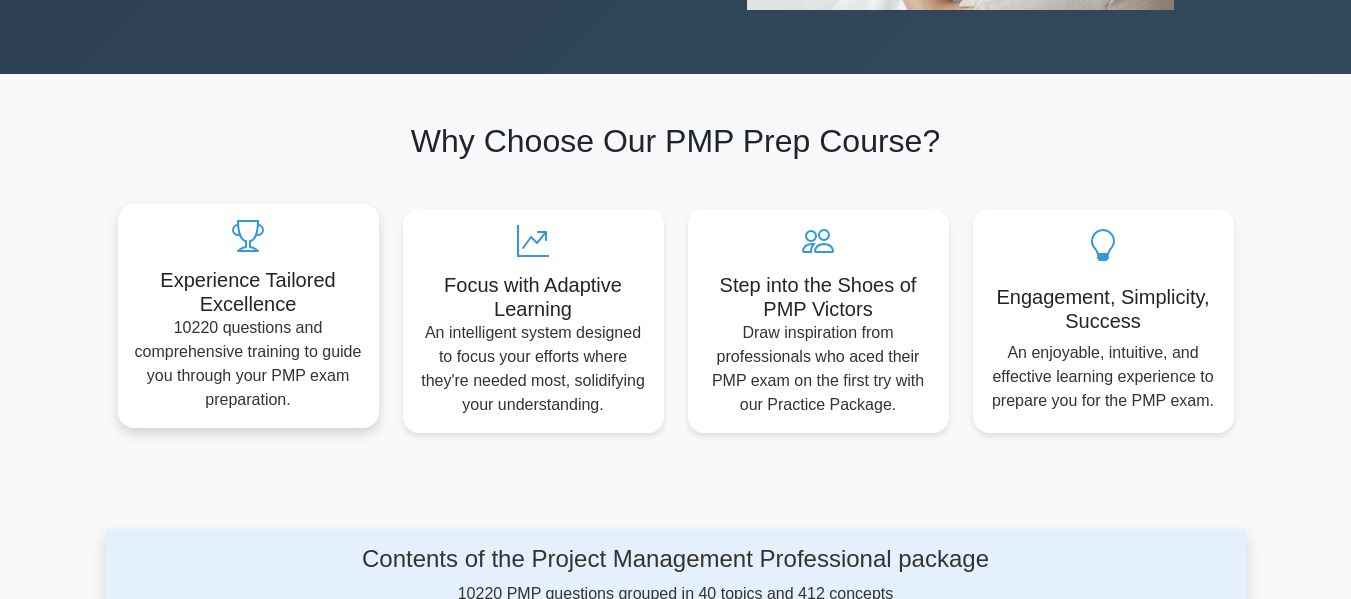 scroll, scrollTop: 300, scrollLeft: 0, axis: vertical 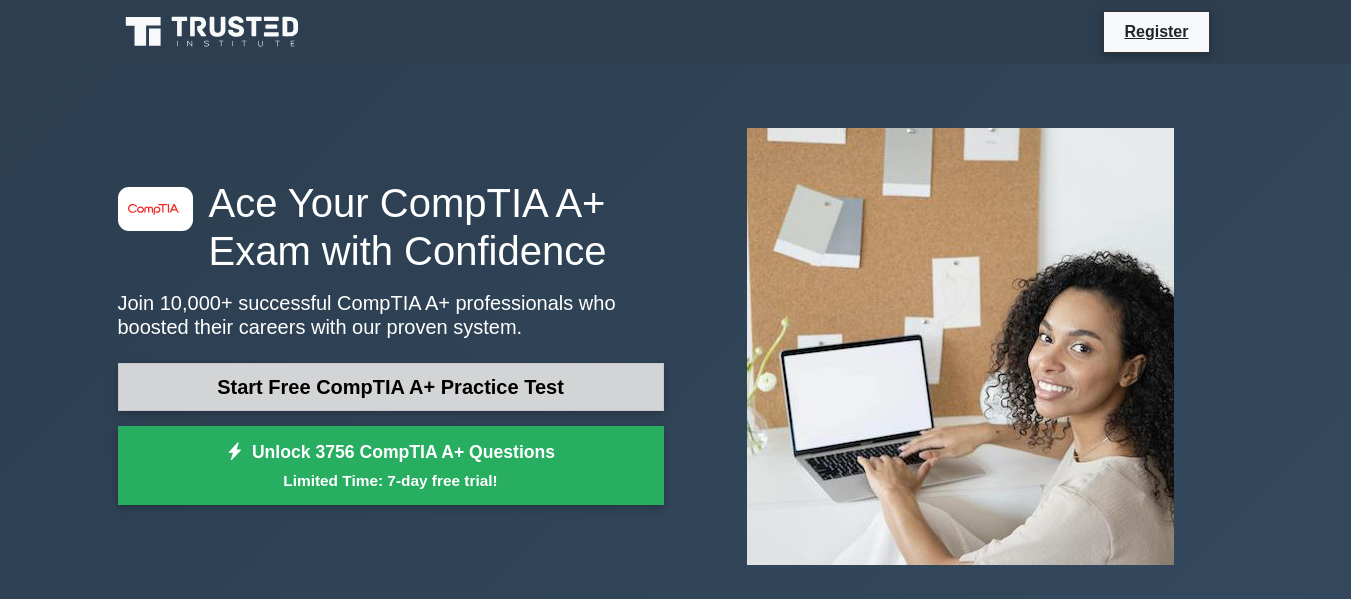 click on "Start Free CompTIA A+ Practice Test" at bounding box center (391, 387) 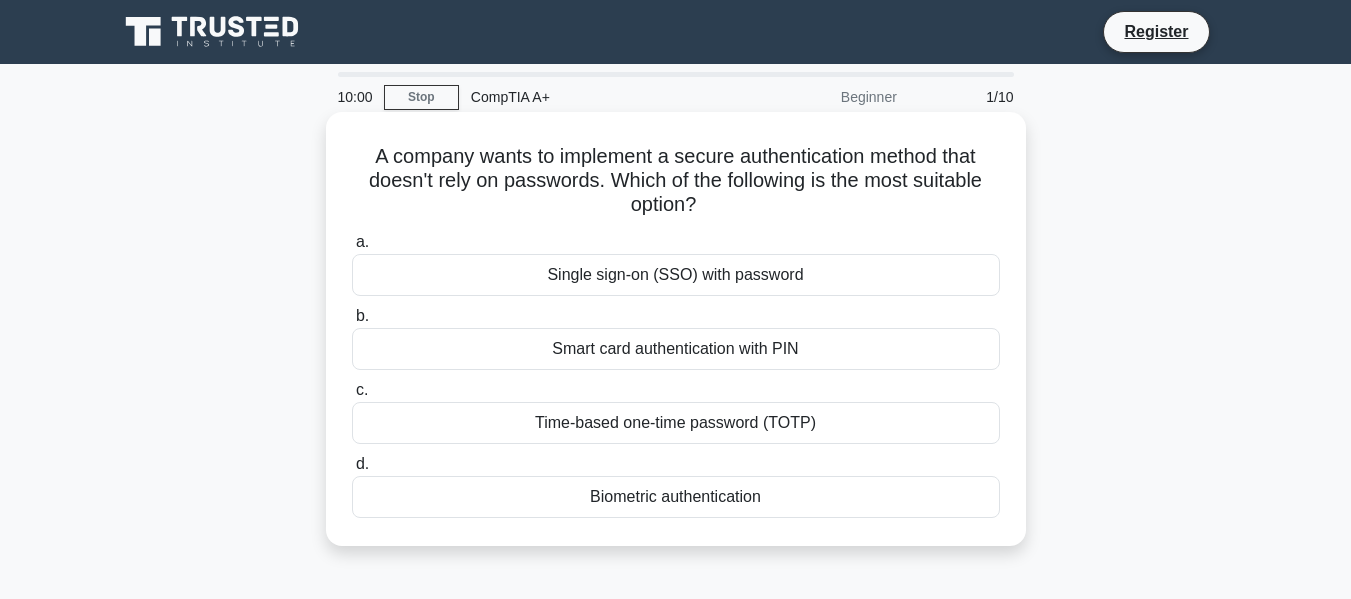 scroll, scrollTop: 0, scrollLeft: 0, axis: both 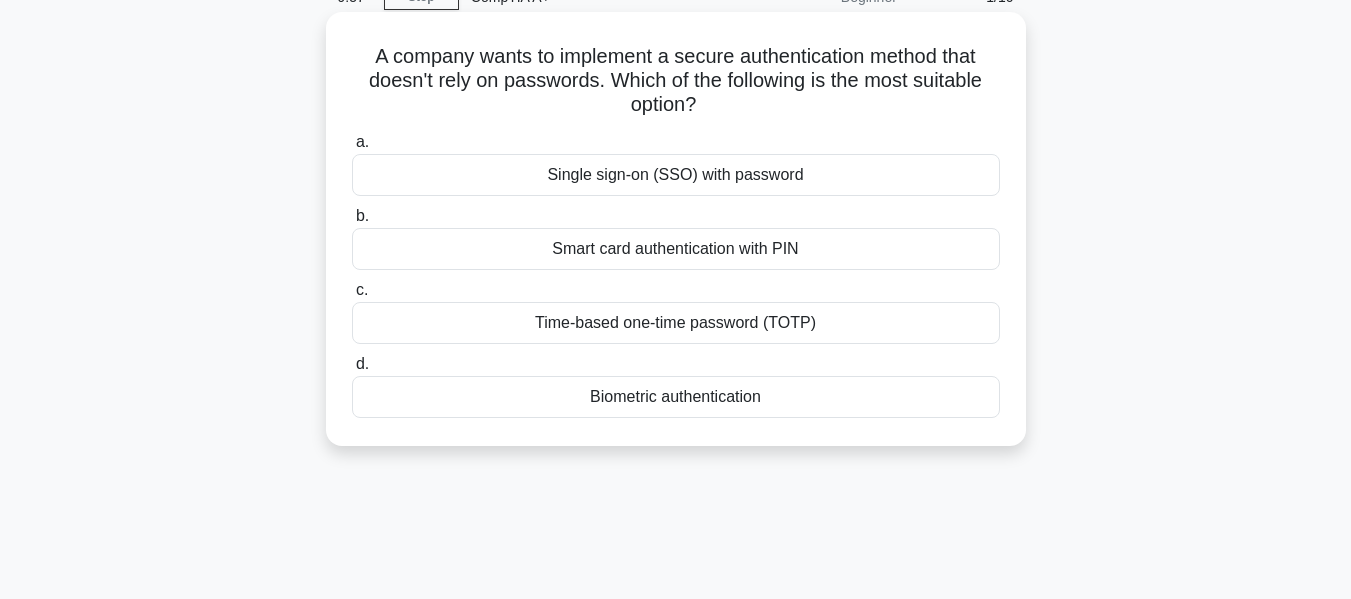 click on "Time-based one-time password (TOTP)" at bounding box center [676, 323] 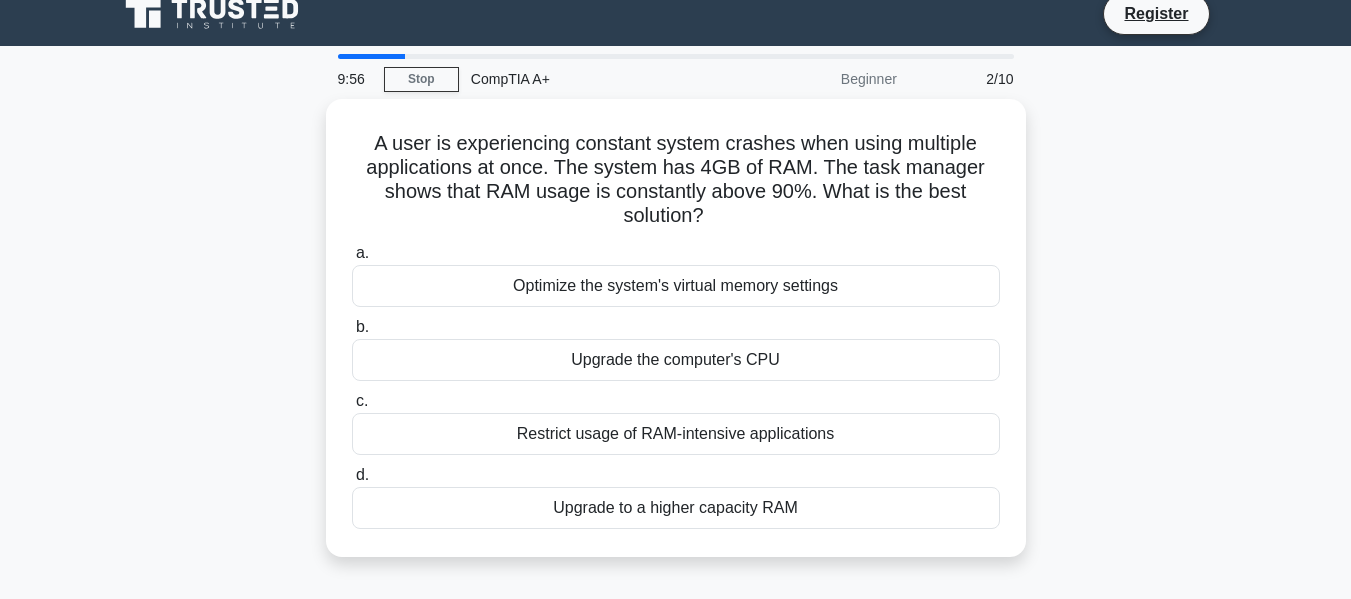 scroll, scrollTop: 0, scrollLeft: 0, axis: both 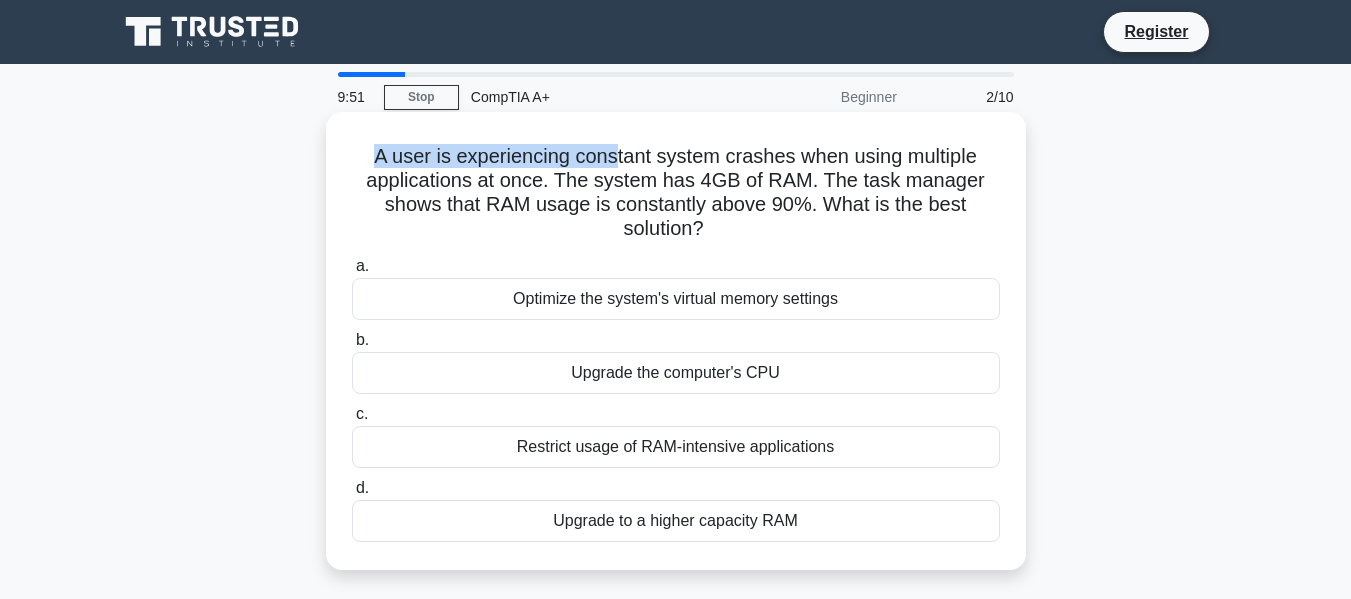 drag, startPoint x: 362, startPoint y: 162, endPoint x: 629, endPoint y: 156, distance: 267.0674 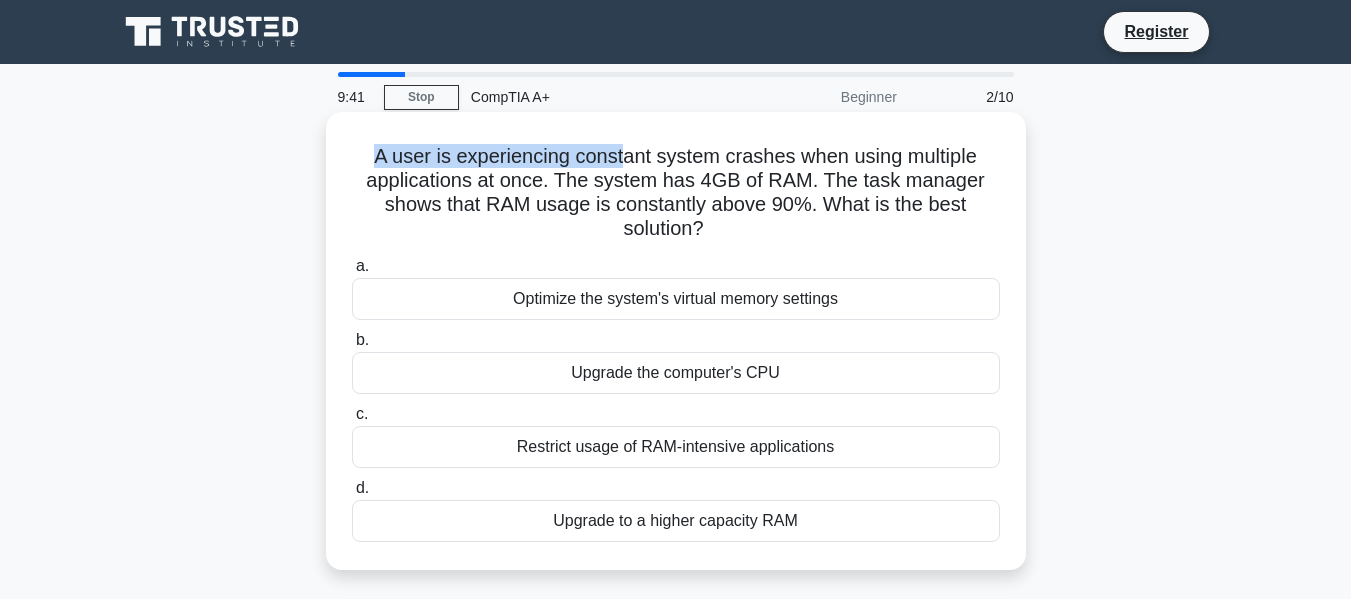 click on "A user is experiencing constant system crashes when using multiple applications at once. The system has 4GB of RAM. The task manager shows that RAM usage is constantly above 90%. What is the best solution?
.spinner_0XTQ{transform-origin:center;animation:spinner_y6GP .75s linear infinite}@keyframes spinner_y6GP{100%{transform:rotate(360deg)}}" at bounding box center [676, 193] 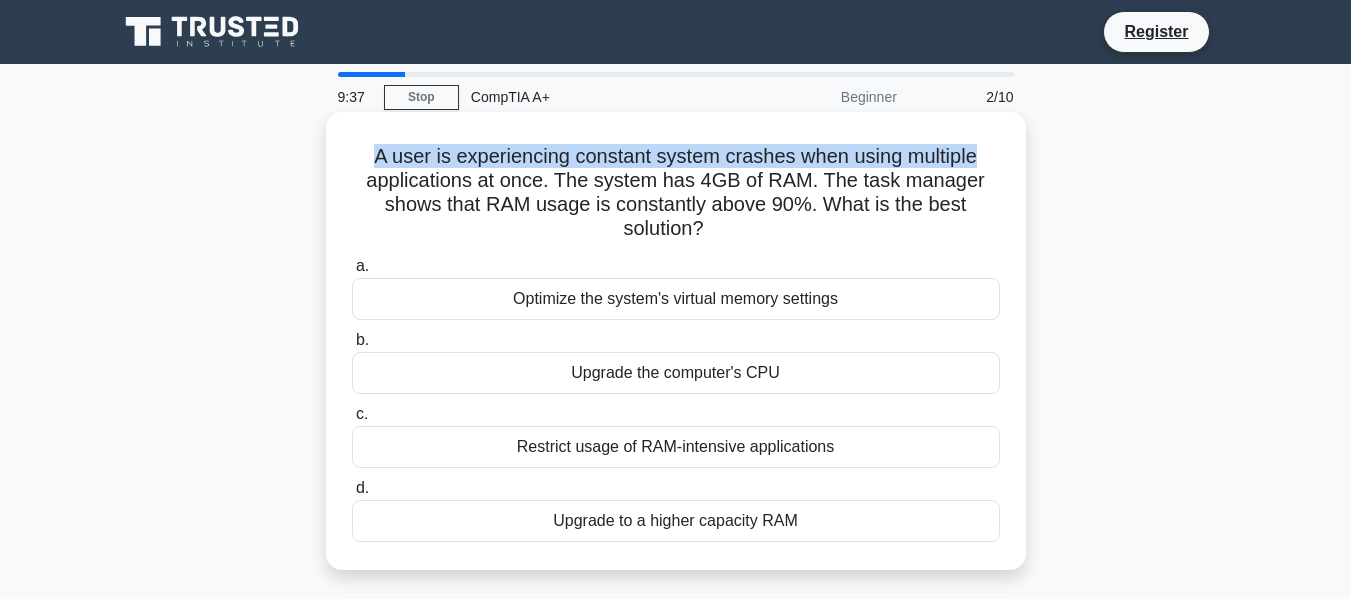 drag, startPoint x: 362, startPoint y: 156, endPoint x: 990, endPoint y: 155, distance: 628.0008 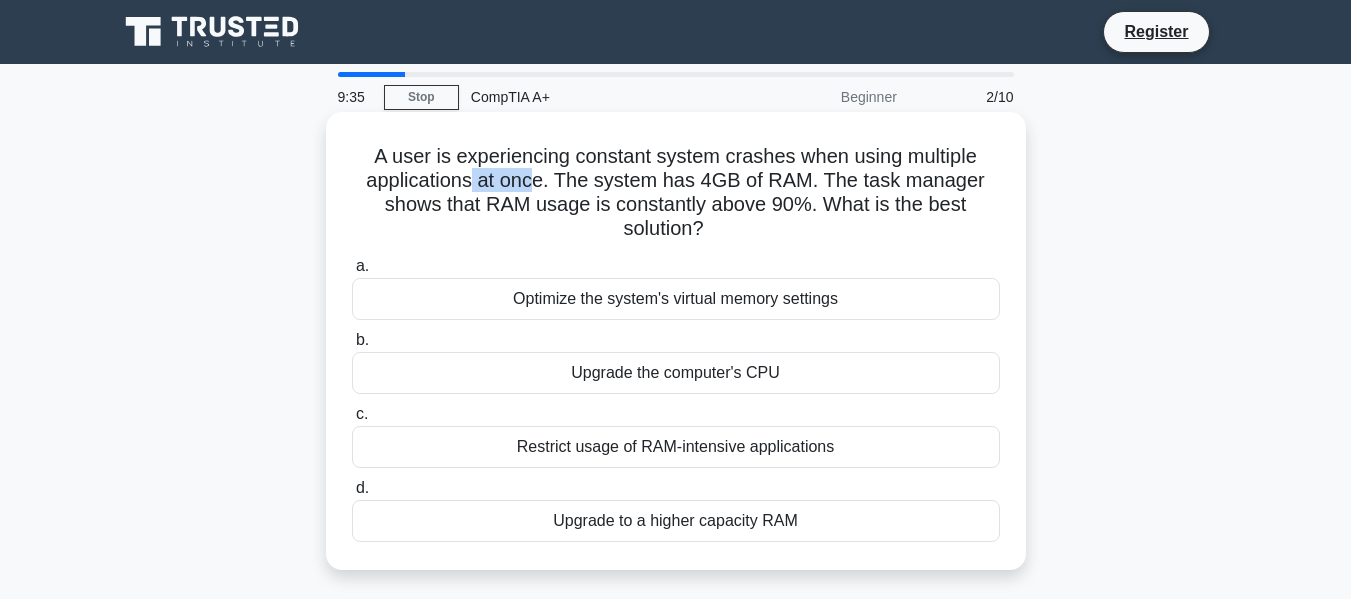 drag, startPoint x: 473, startPoint y: 188, endPoint x: 539, endPoint y: 184, distance: 66.1211 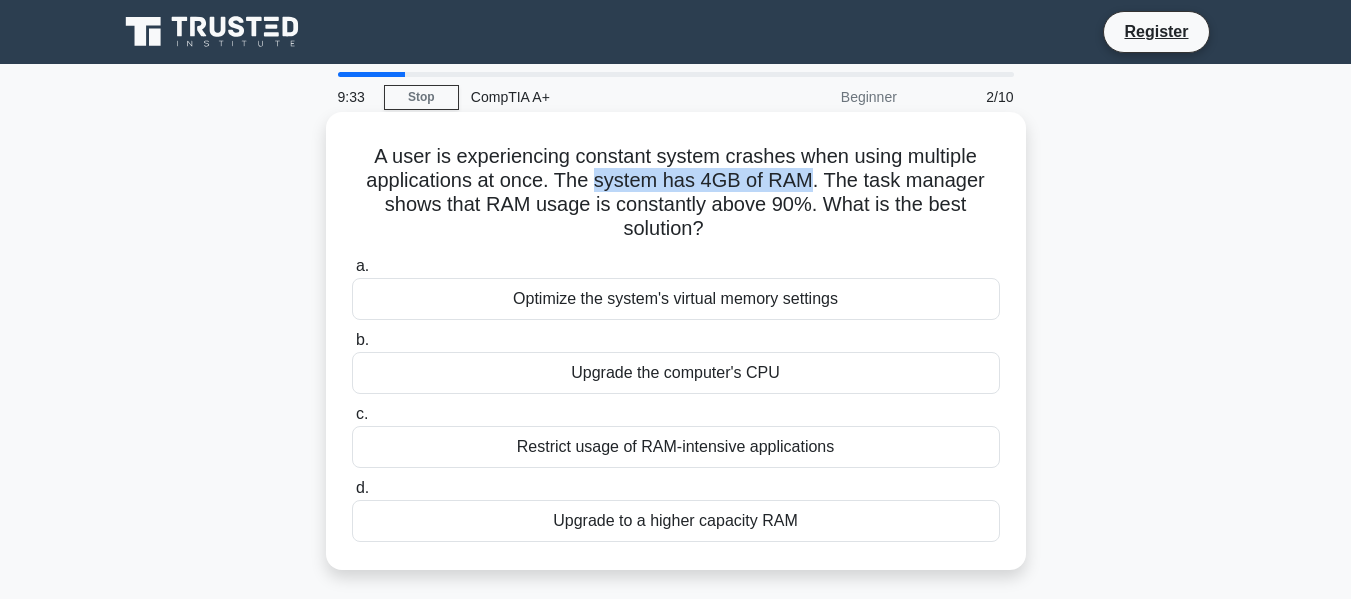 drag, startPoint x: 604, startPoint y: 182, endPoint x: 815, endPoint y: 181, distance: 211.00237 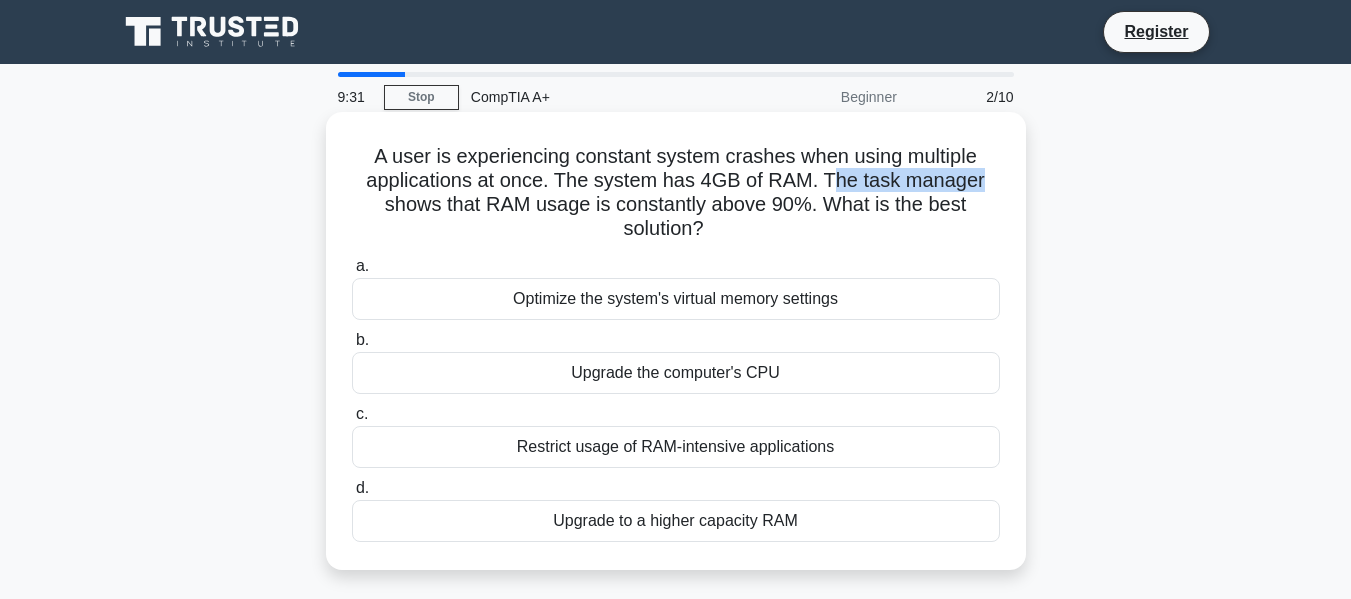drag, startPoint x: 829, startPoint y: 185, endPoint x: 990, endPoint y: 186, distance: 161.00311 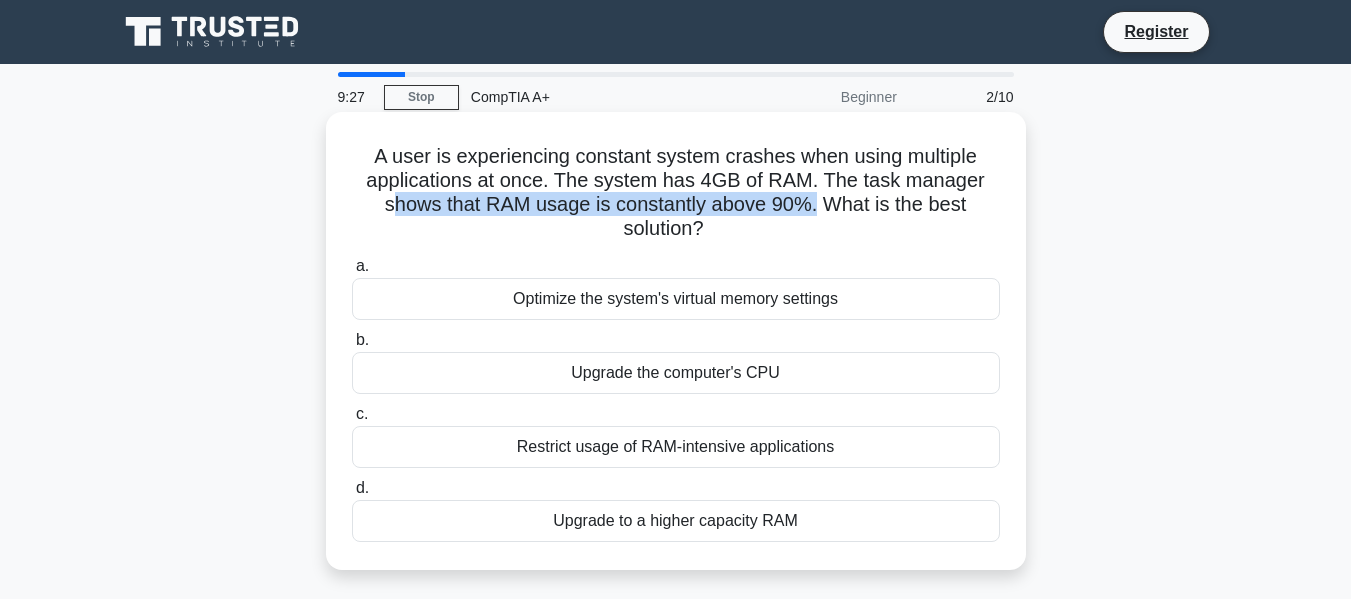 drag, startPoint x: 393, startPoint y: 215, endPoint x: 817, endPoint y: 202, distance: 424.19925 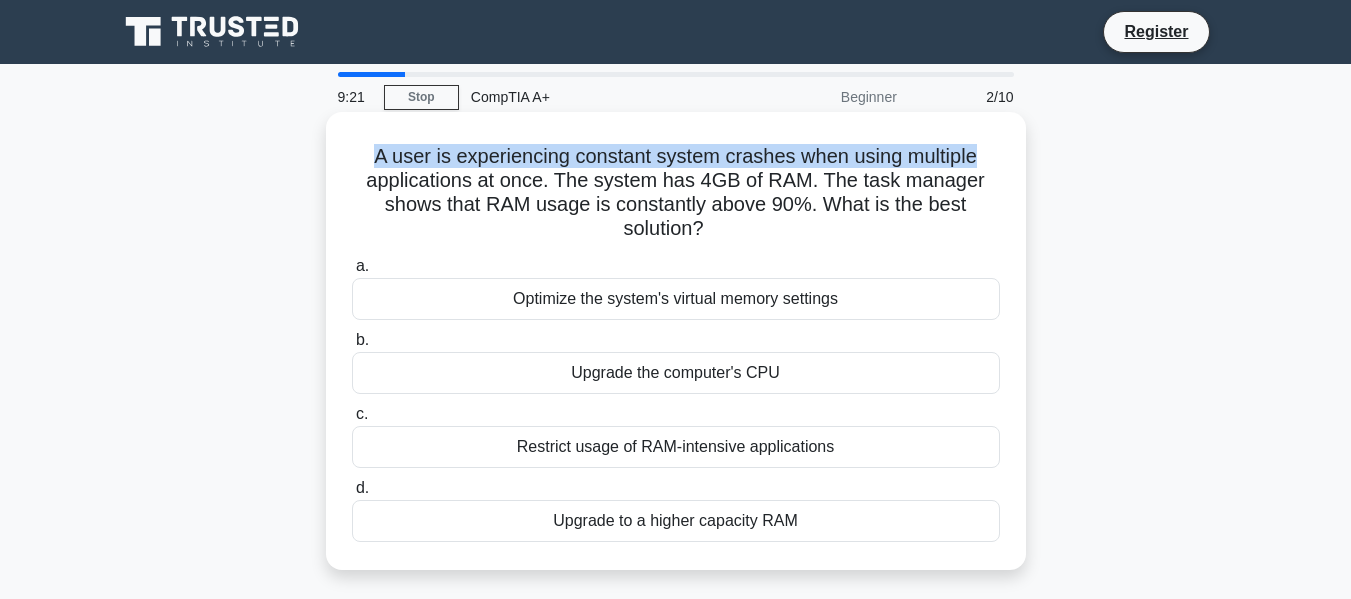 drag, startPoint x: 367, startPoint y: 157, endPoint x: 998, endPoint y: 157, distance: 631 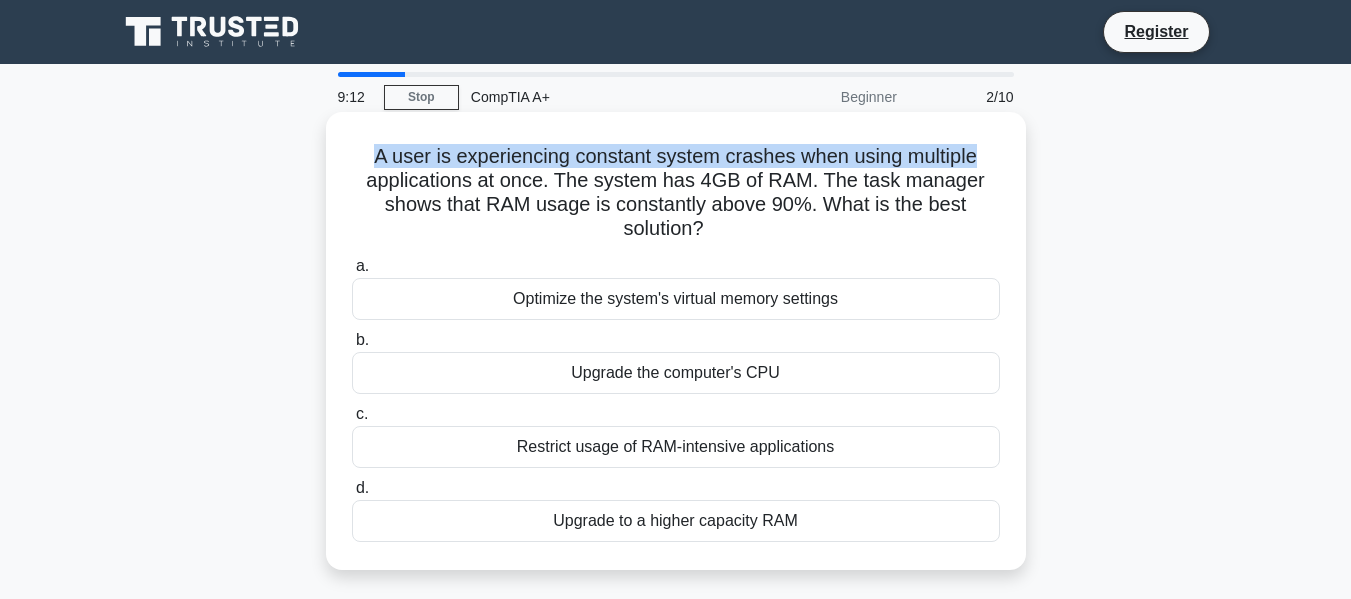drag, startPoint x: 504, startPoint y: 299, endPoint x: 923, endPoint y: 309, distance: 419.11932 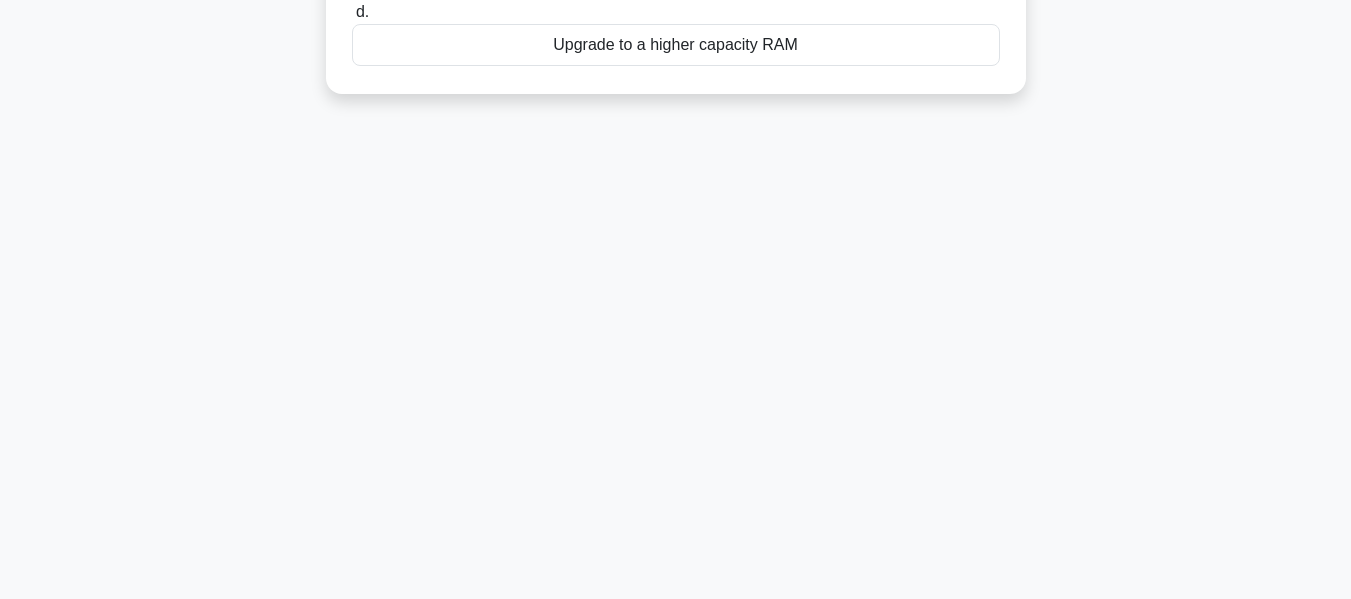 scroll, scrollTop: 81, scrollLeft: 0, axis: vertical 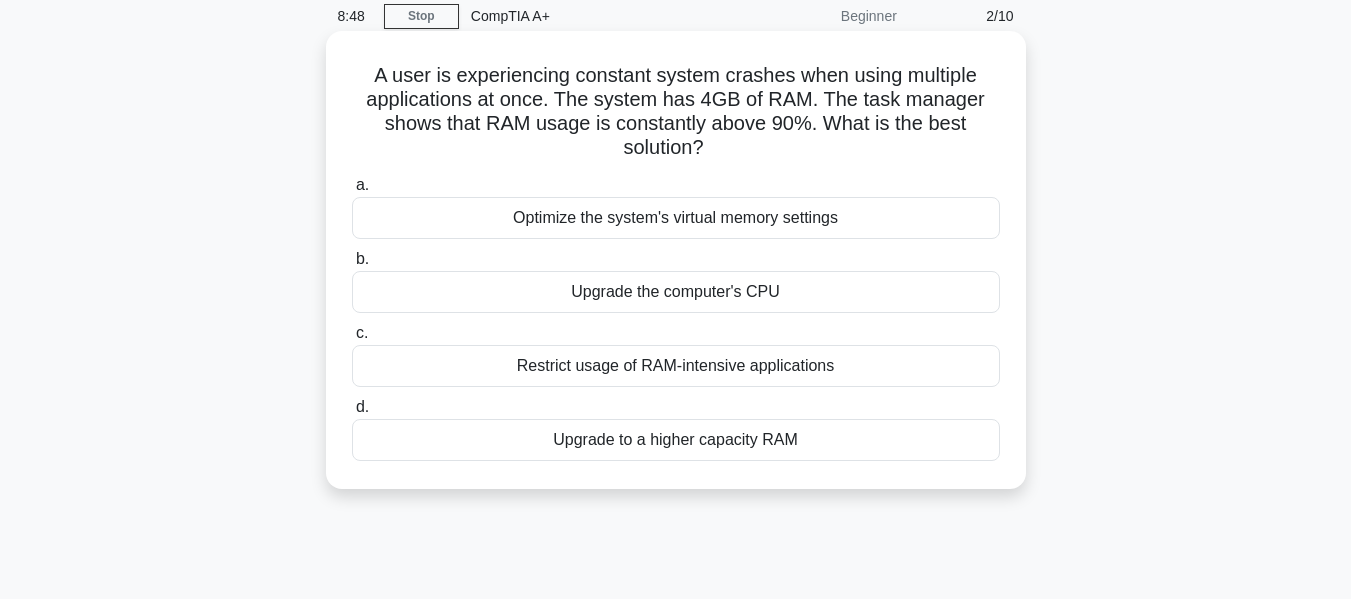 click on "Upgrade to a higher capacity RAM" at bounding box center (676, 440) 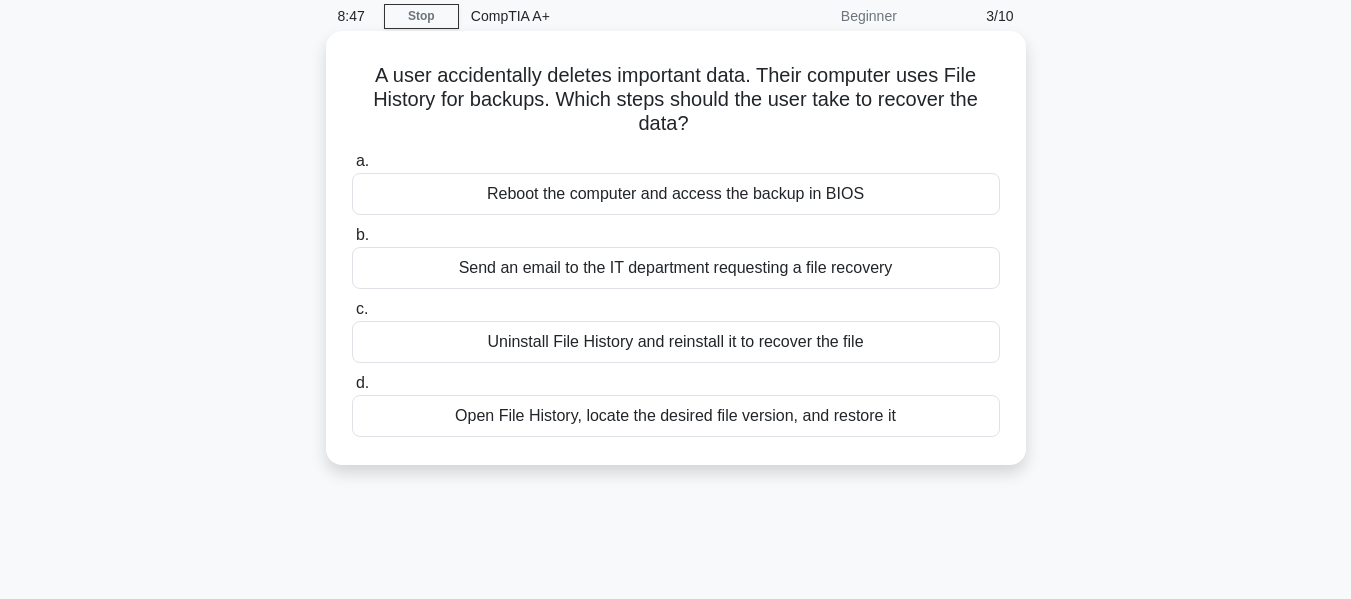 scroll, scrollTop: 0, scrollLeft: 0, axis: both 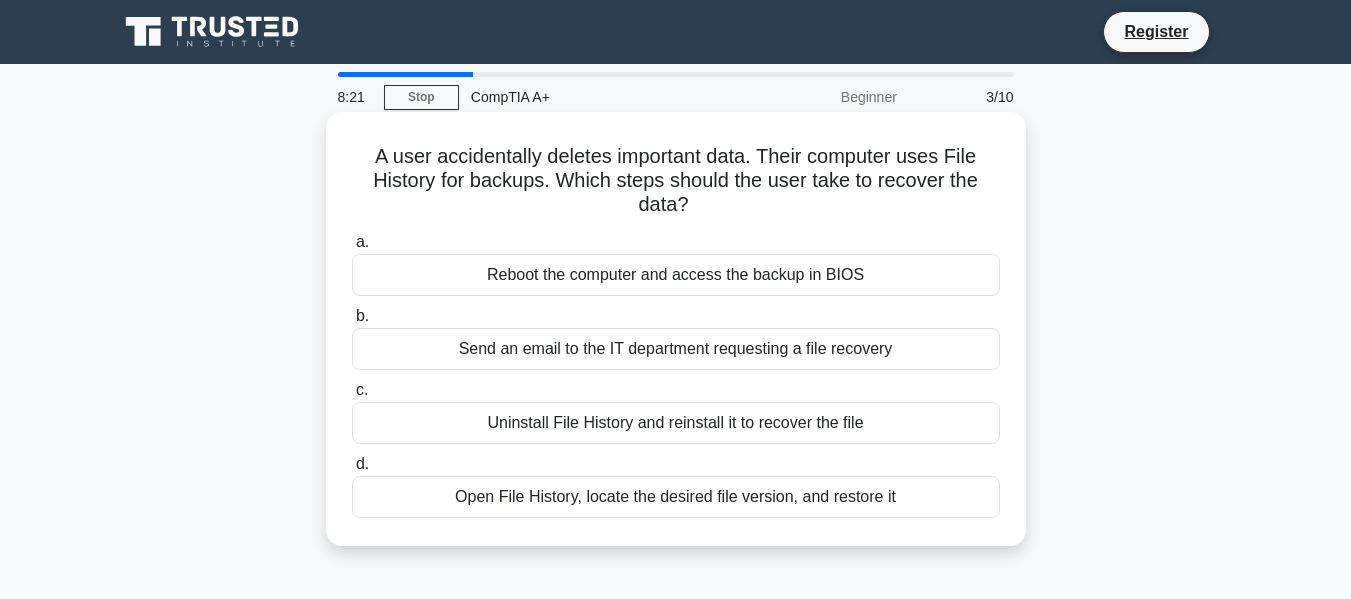 click on "Open File History, locate the desired file version, and restore it" at bounding box center (676, 497) 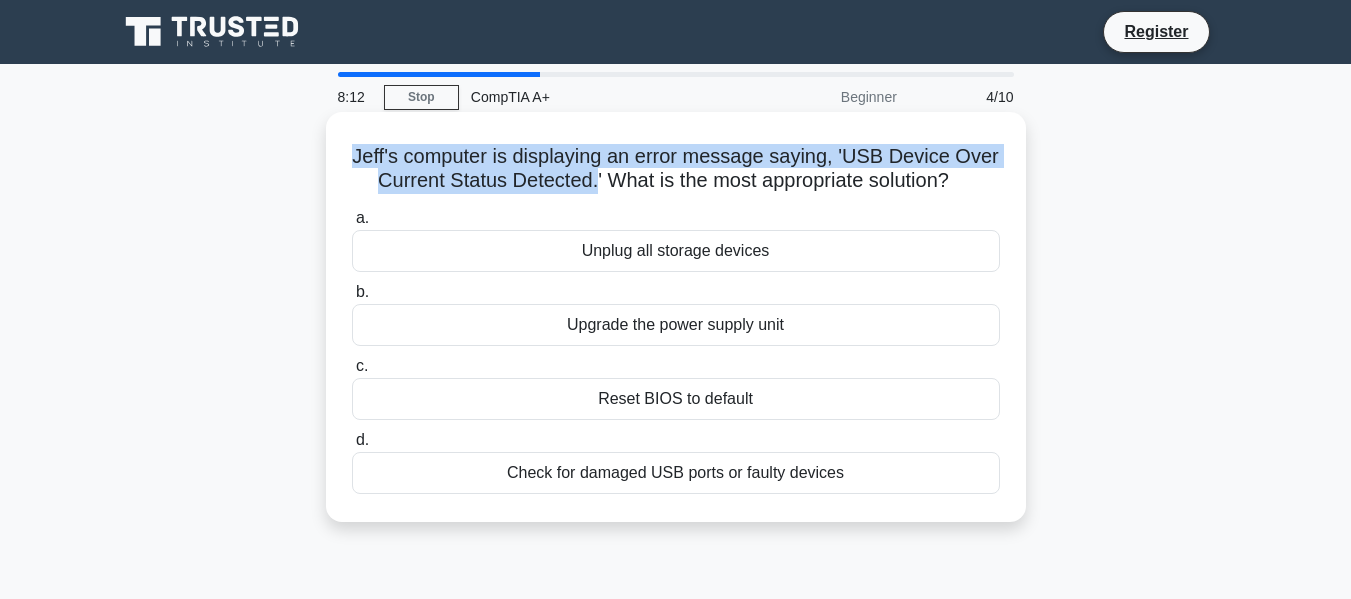 drag, startPoint x: 348, startPoint y: 164, endPoint x: 589, endPoint y: 190, distance: 242.39844 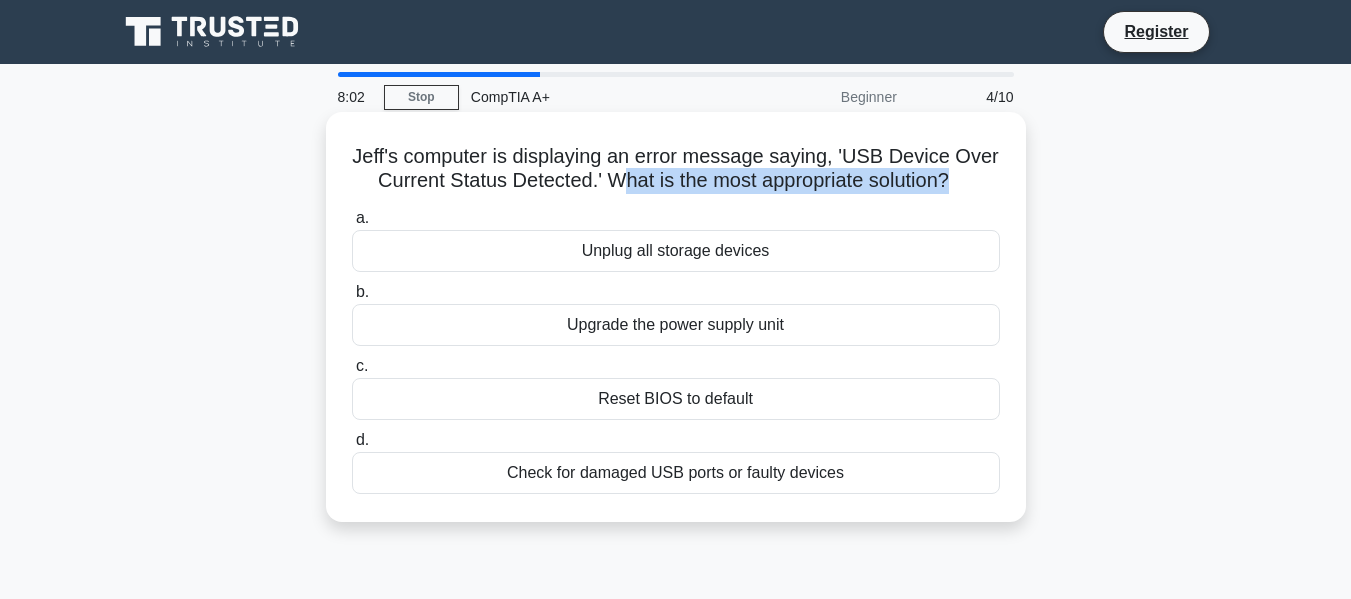 drag, startPoint x: 621, startPoint y: 178, endPoint x: 951, endPoint y: 176, distance: 330.00607 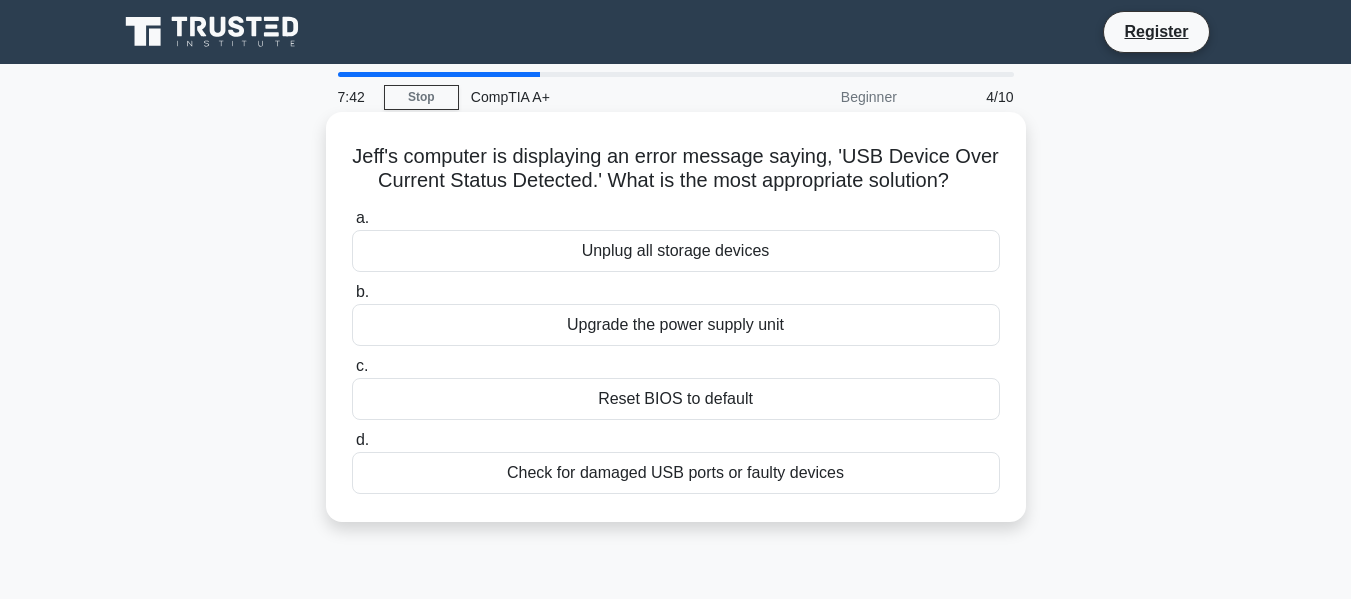click on "Check for damaged USB ports or faulty devices" at bounding box center [676, 473] 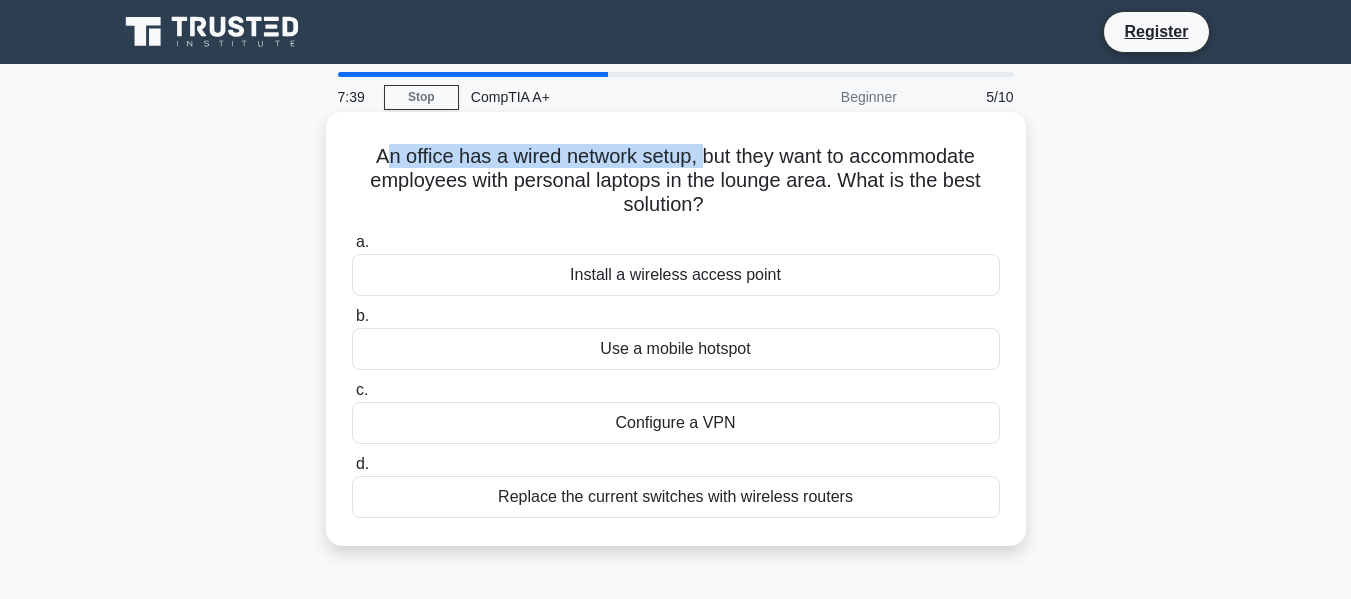 drag, startPoint x: 378, startPoint y: 160, endPoint x: 699, endPoint y: 155, distance: 321.03894 